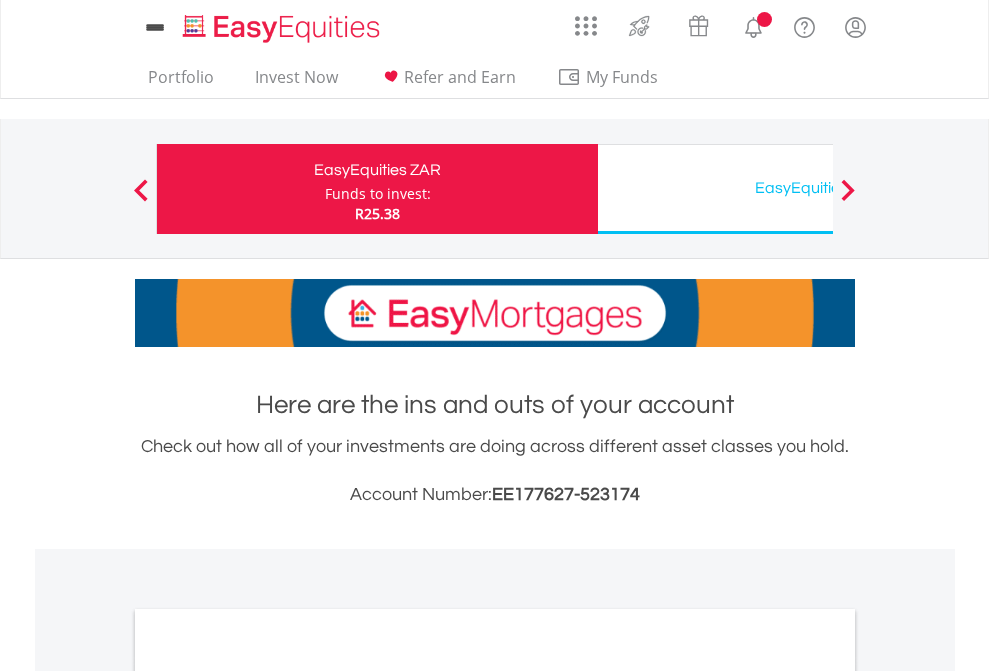 scroll, scrollTop: 0, scrollLeft: 0, axis: both 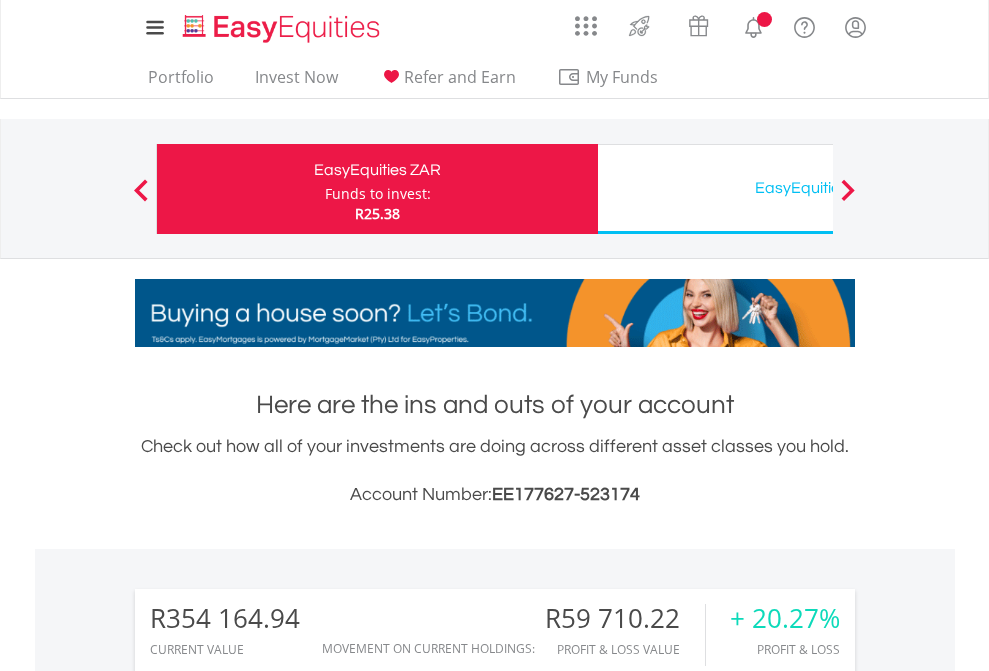 click on "Funds to invest:" at bounding box center (378, 194) 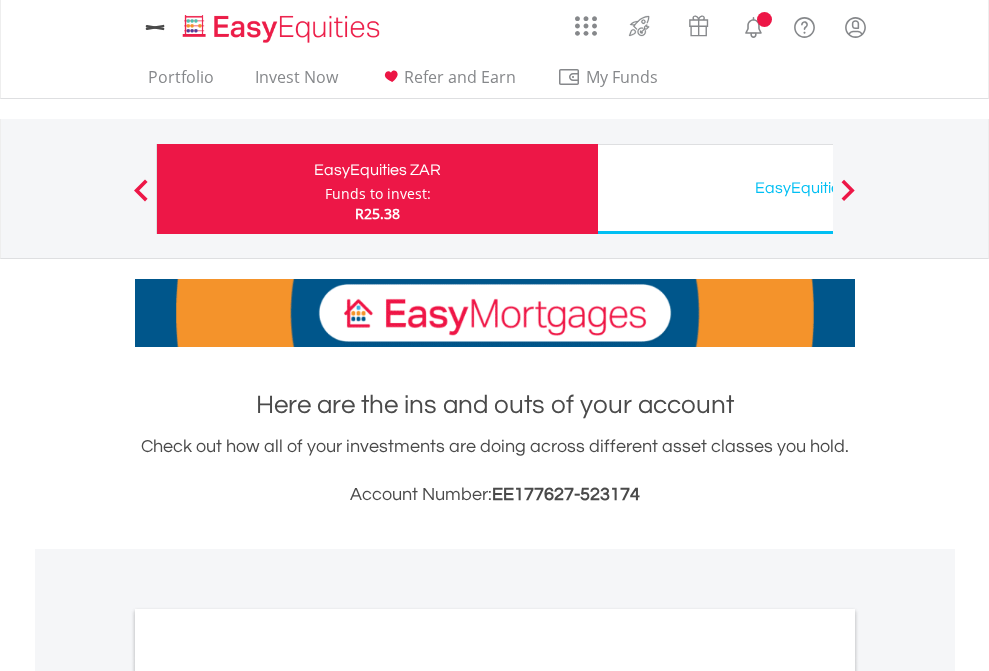scroll, scrollTop: 0, scrollLeft: 0, axis: both 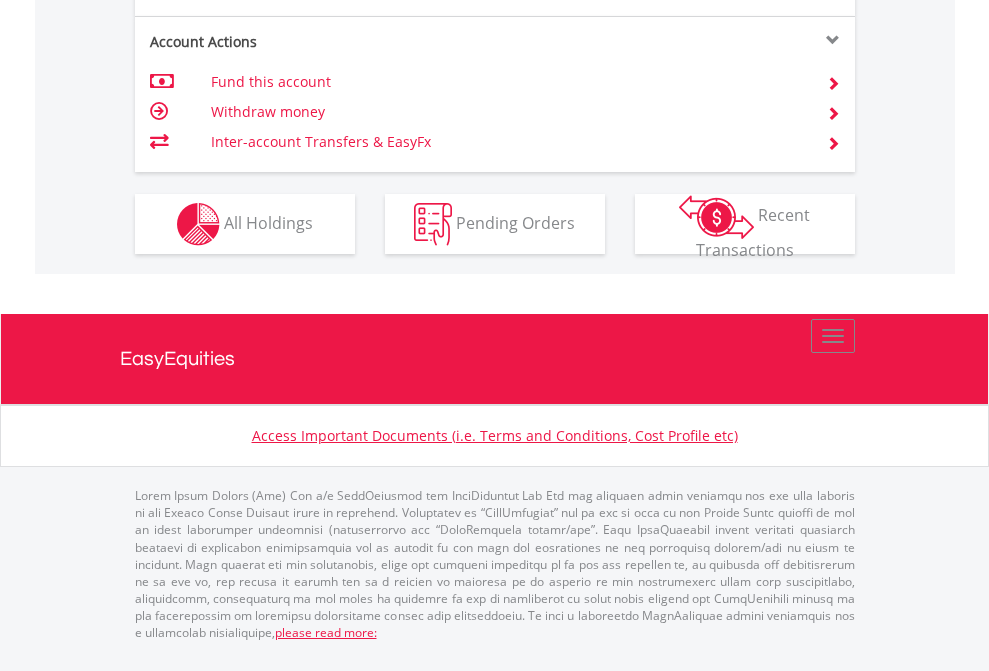 click on "Investment types" at bounding box center (706, -337) 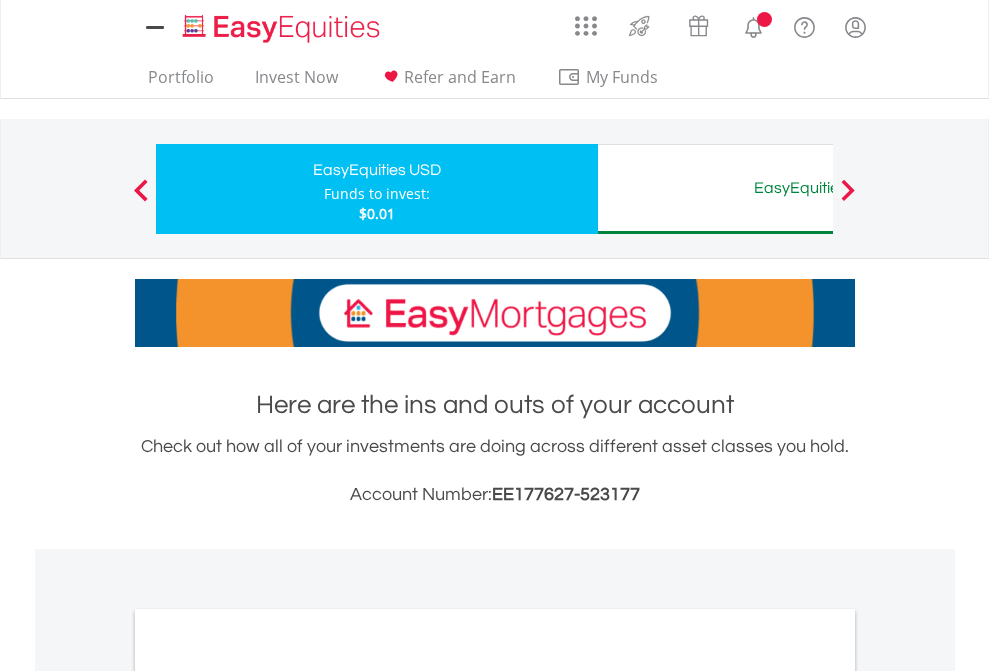 scroll, scrollTop: 0, scrollLeft: 0, axis: both 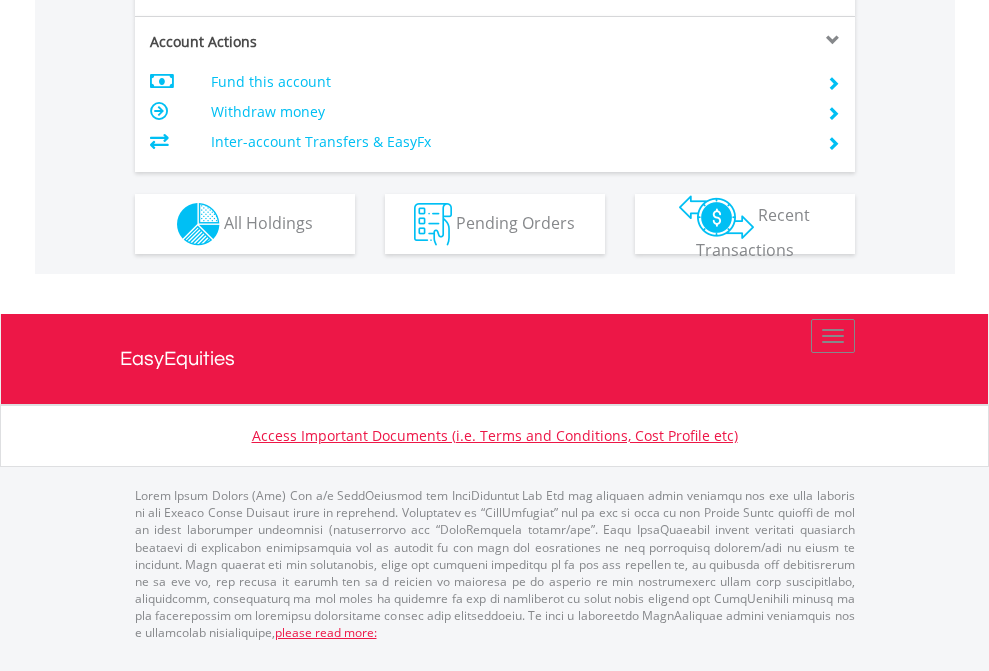 click on "Investment types" at bounding box center [706, -337] 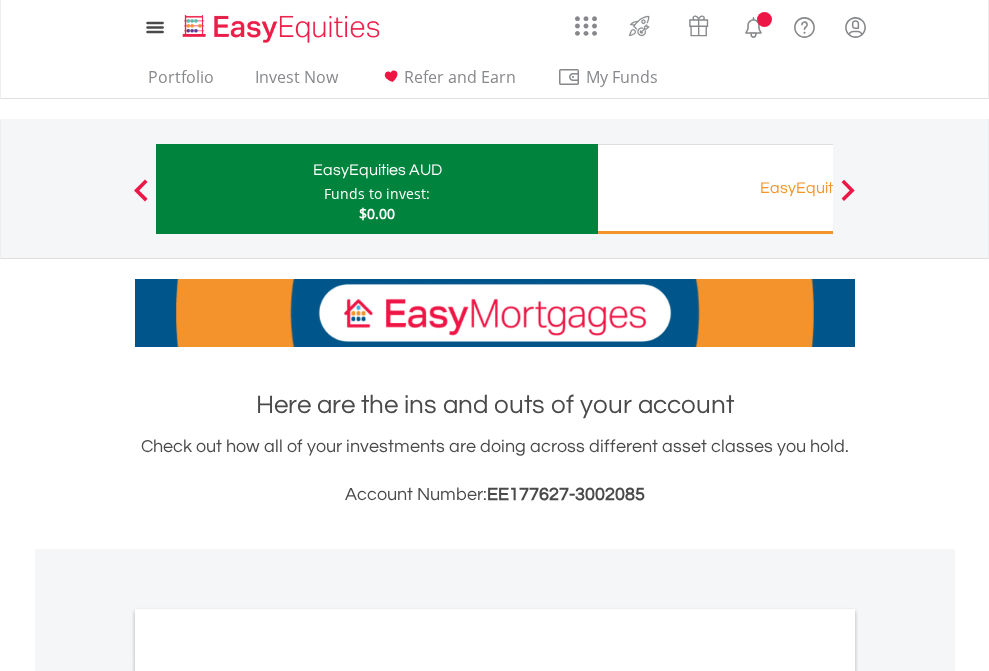 scroll, scrollTop: 0, scrollLeft: 0, axis: both 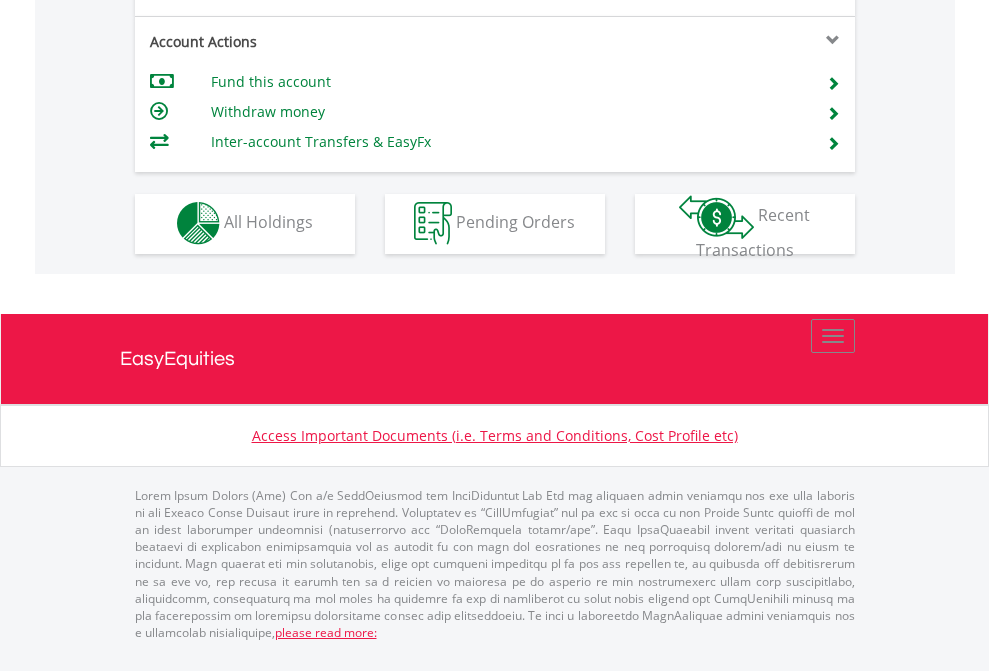 click on "Investment types" at bounding box center (706, -353) 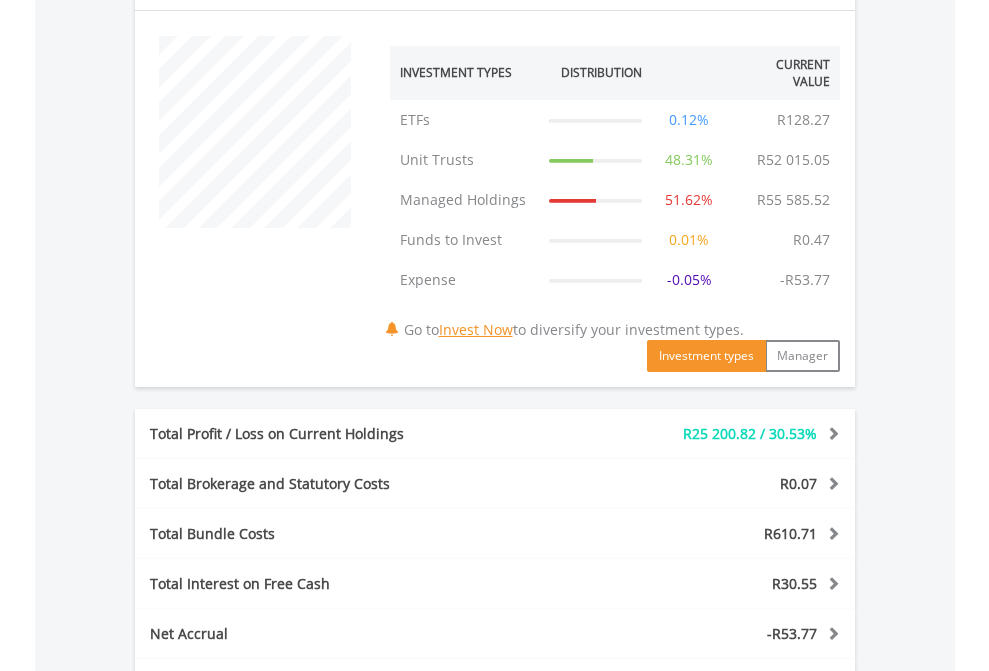 scroll, scrollTop: 1342, scrollLeft: 0, axis: vertical 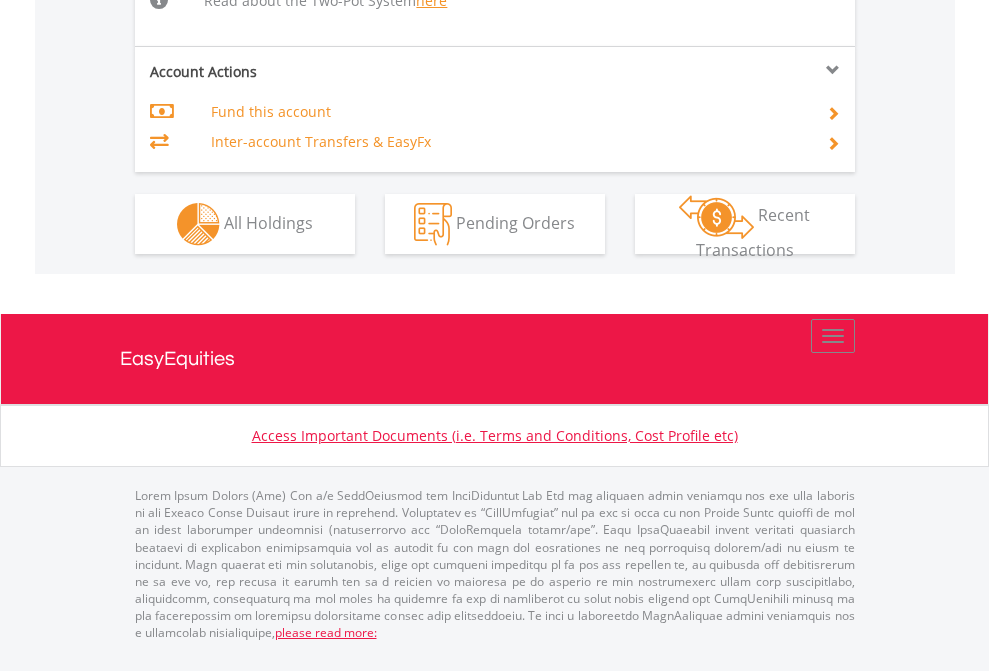 click on "Investment types" at bounding box center (706, -498) 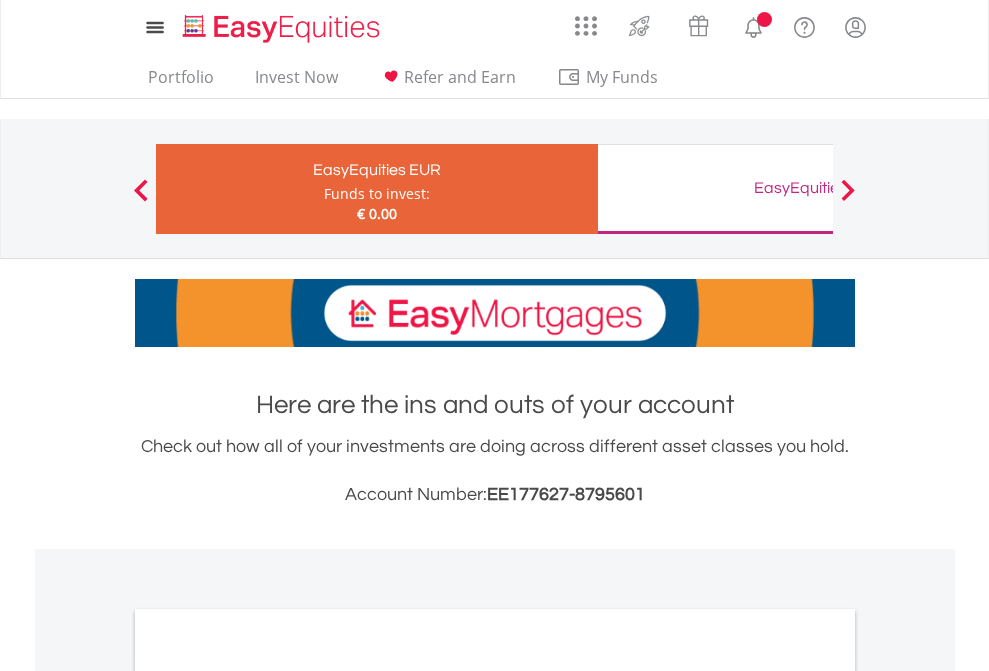 scroll, scrollTop: 0, scrollLeft: 0, axis: both 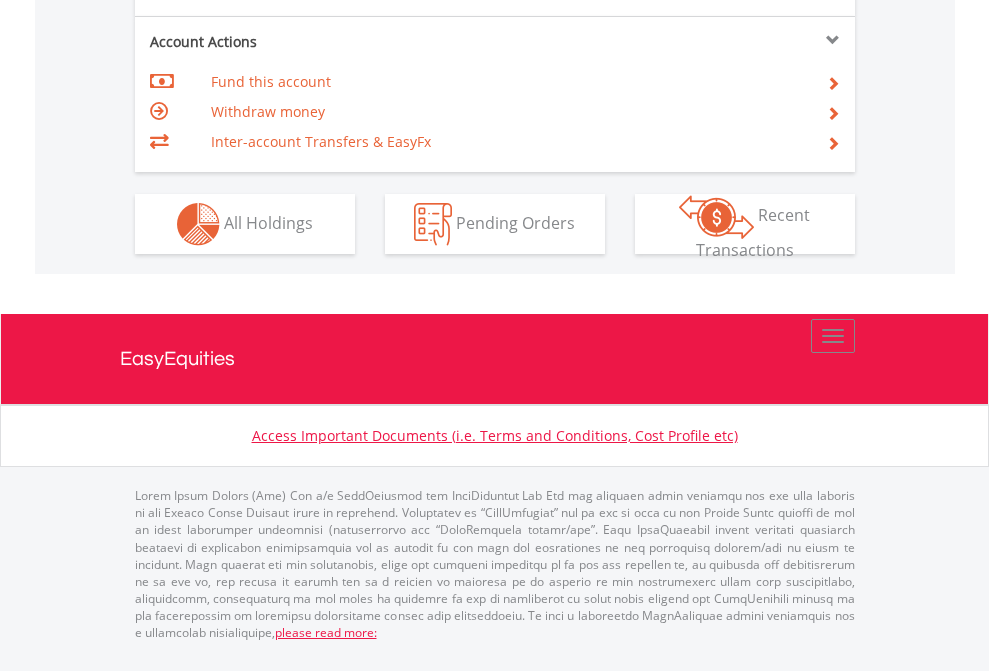 click on "Investment types" at bounding box center (706, -337) 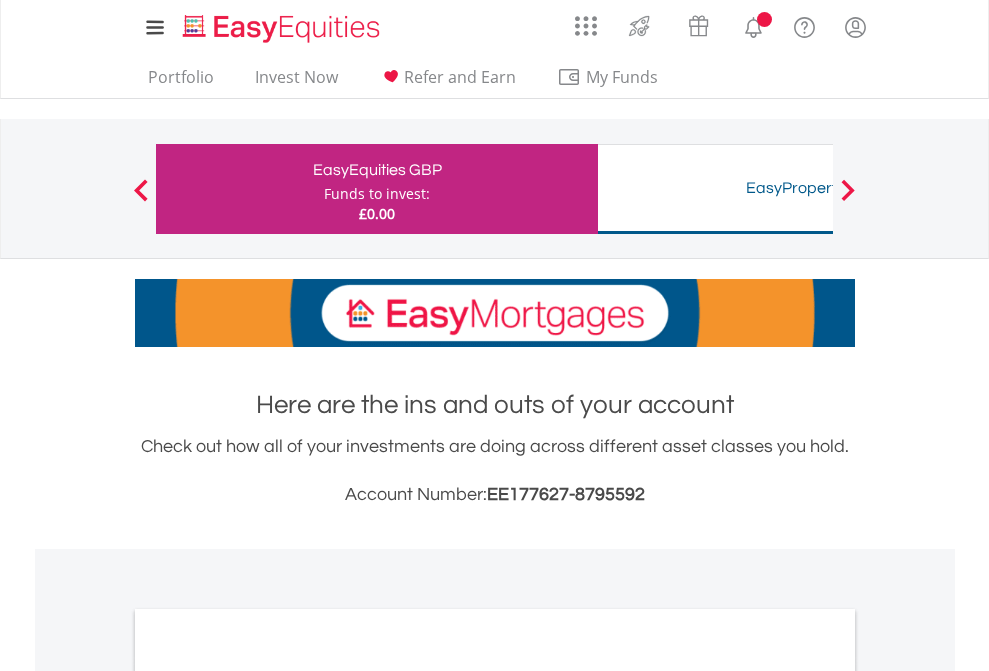 scroll, scrollTop: 0, scrollLeft: 0, axis: both 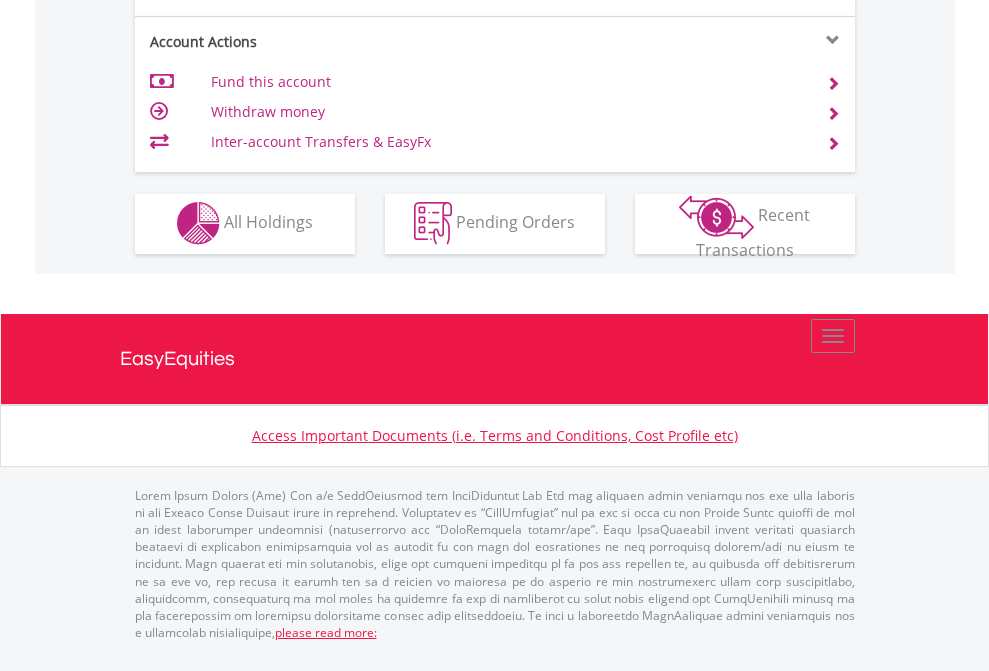 click on "Investment types" at bounding box center [706, -353] 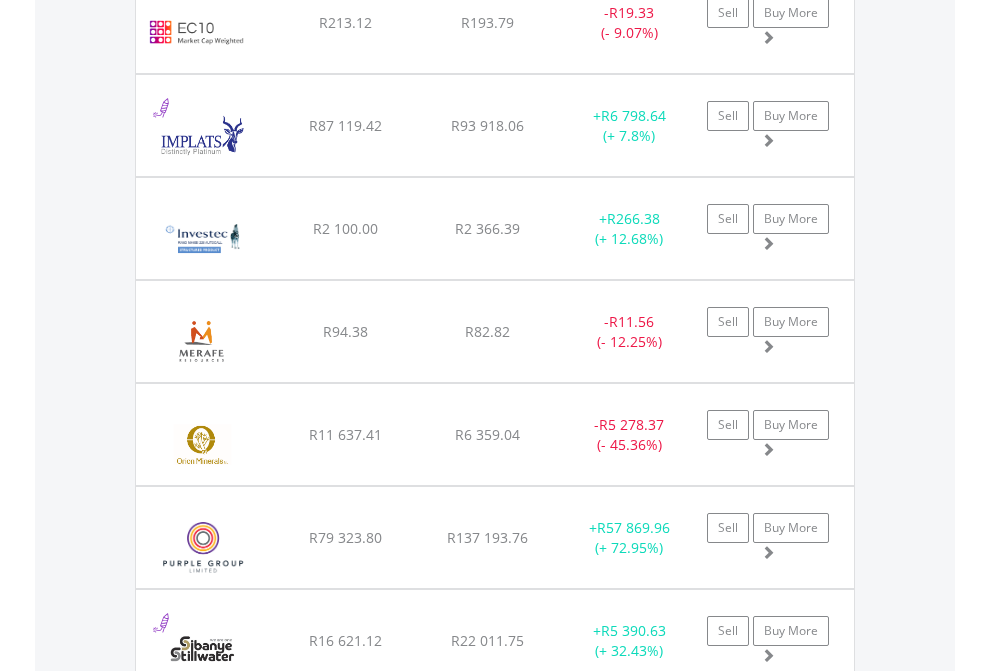 scroll, scrollTop: 2385, scrollLeft: 0, axis: vertical 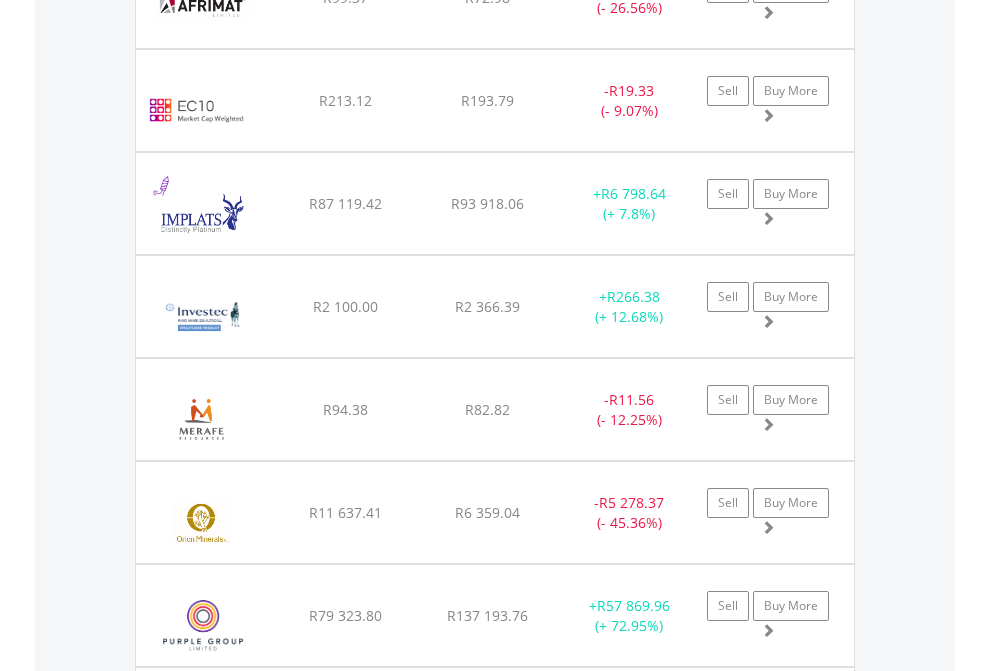 click on "EasyEquities USD" at bounding box center (818, -2197) 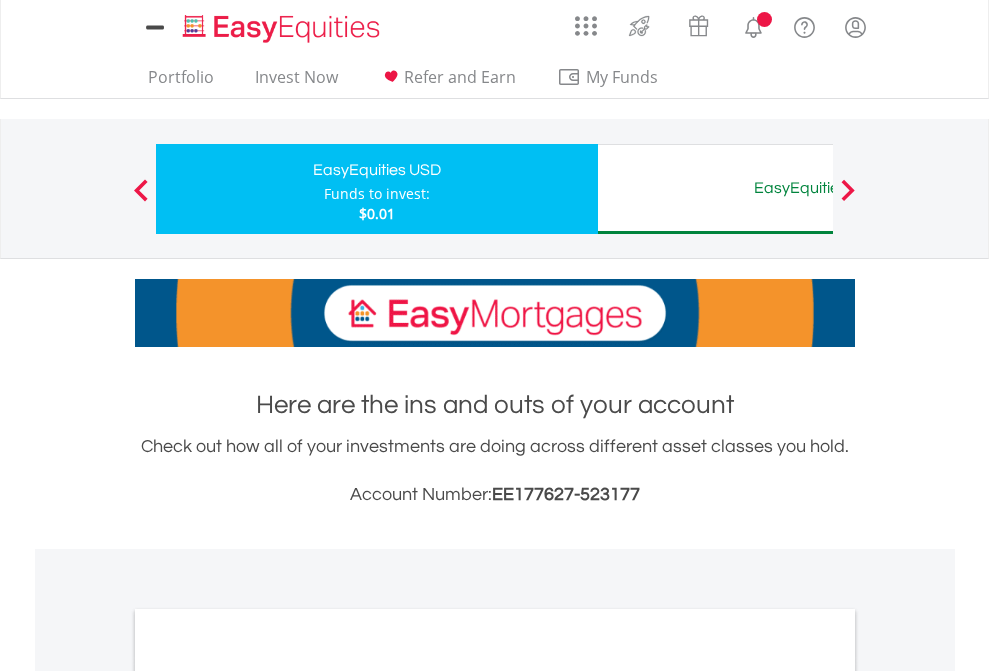 scroll, scrollTop: 0, scrollLeft: 0, axis: both 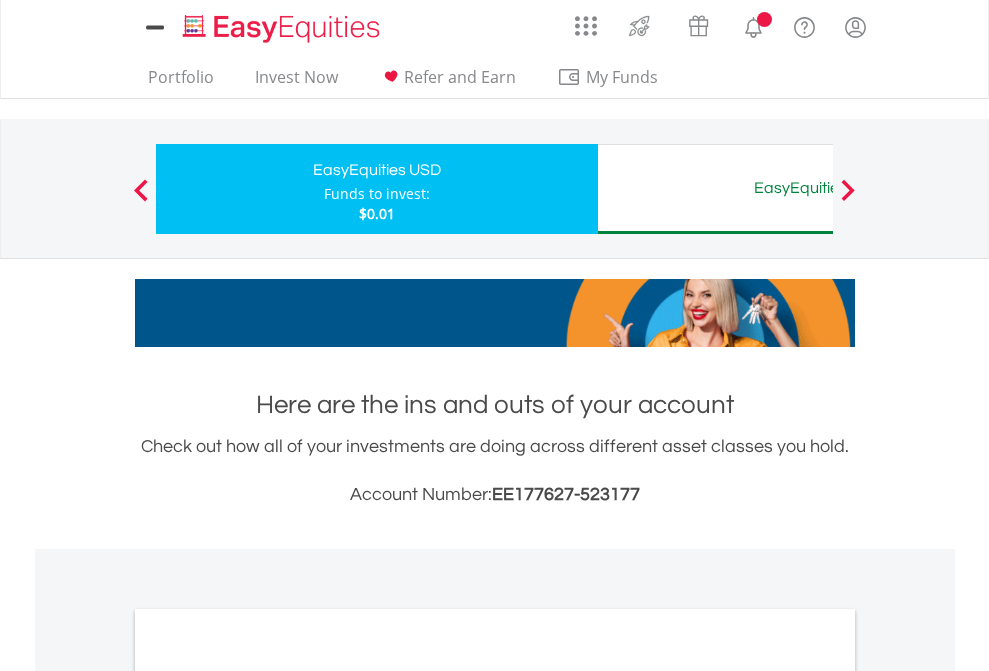 click on "All Holdings" at bounding box center (268, 1096) 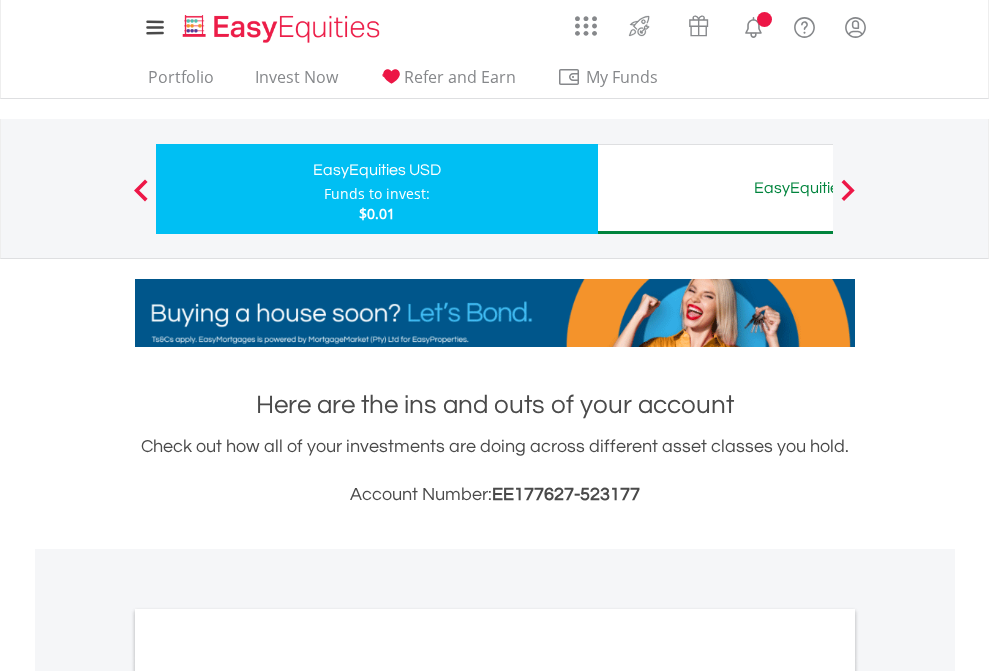 scroll, scrollTop: 1202, scrollLeft: 0, axis: vertical 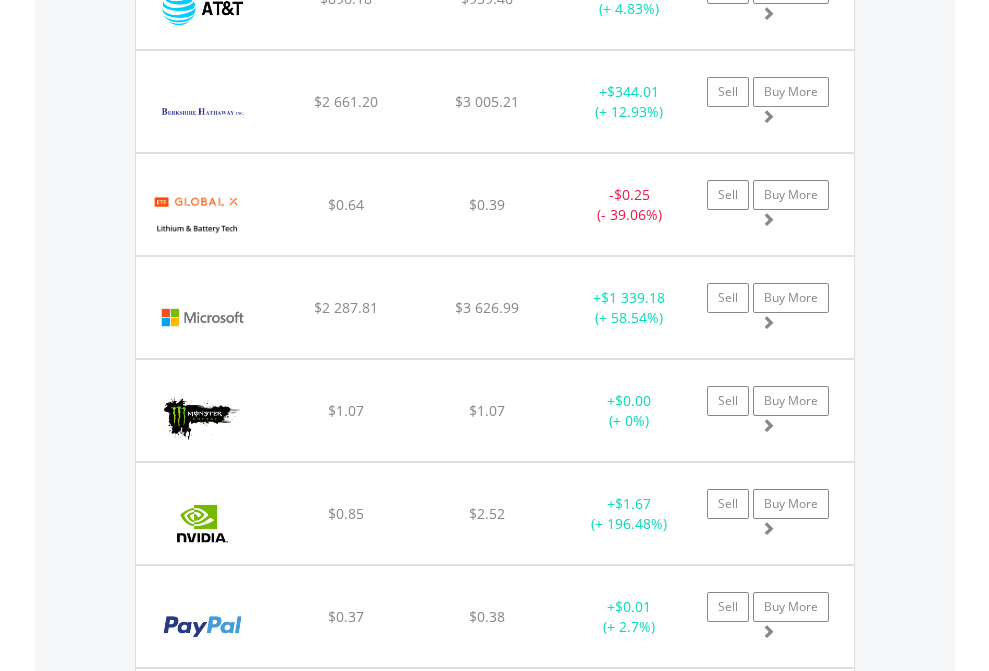 click on "EasyEquities AUD" at bounding box center [818, -2076] 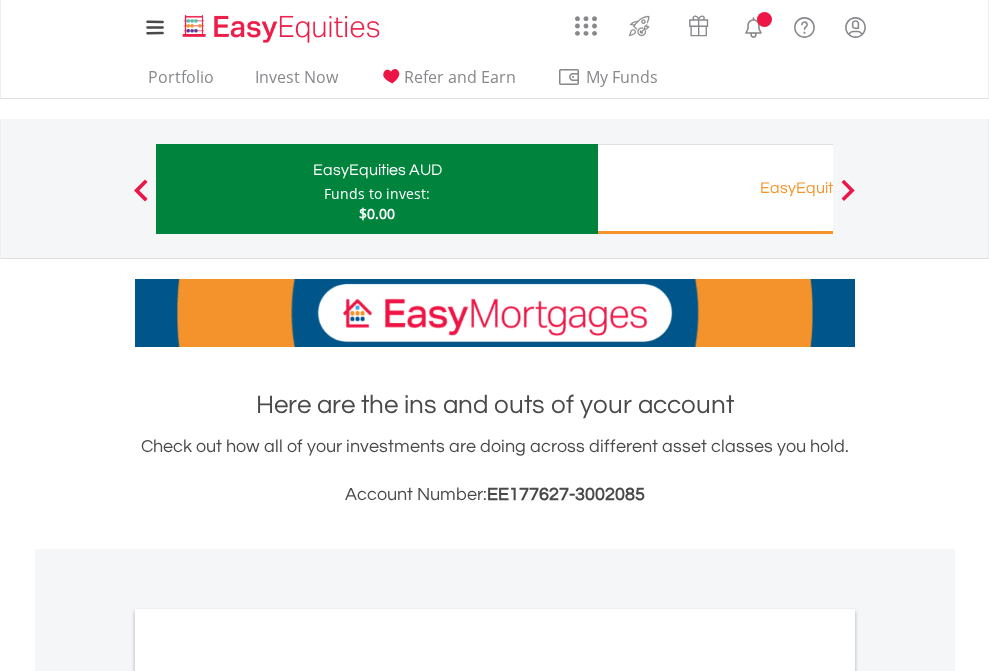 scroll, scrollTop: 0, scrollLeft: 0, axis: both 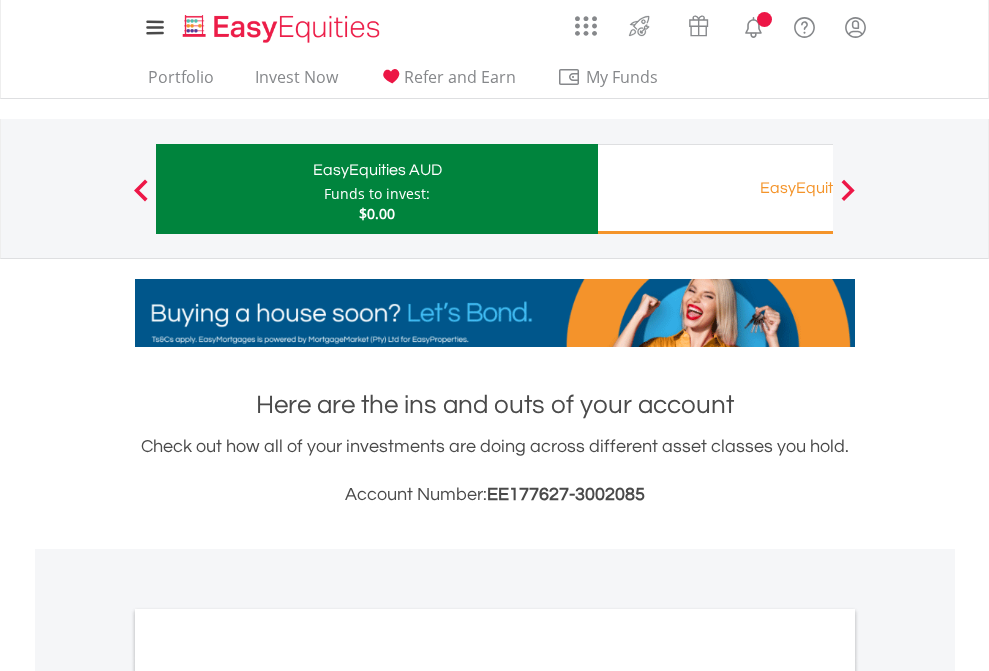 click on "All Holdings" at bounding box center [268, 1096] 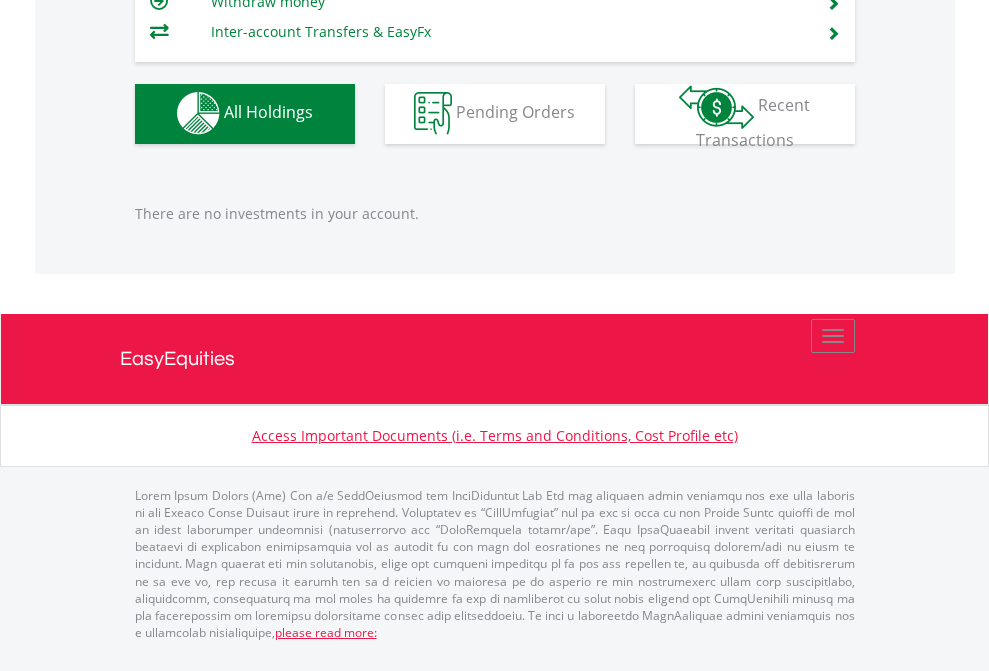 scroll, scrollTop: 1980, scrollLeft: 0, axis: vertical 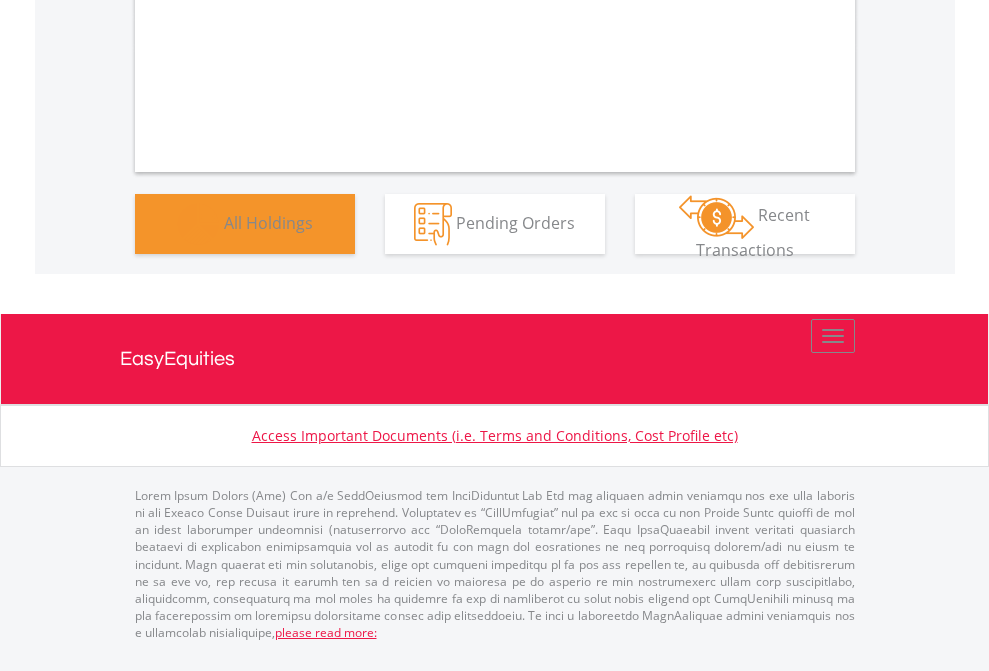 click on "All Holdings" at bounding box center (268, 222) 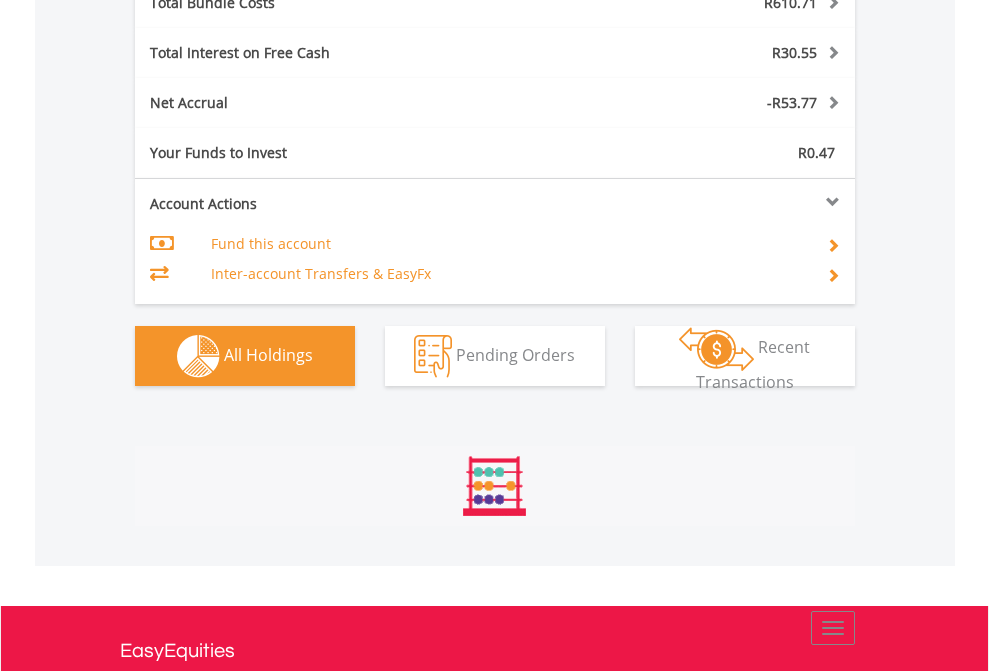scroll, scrollTop: 999808, scrollLeft: 999687, axis: both 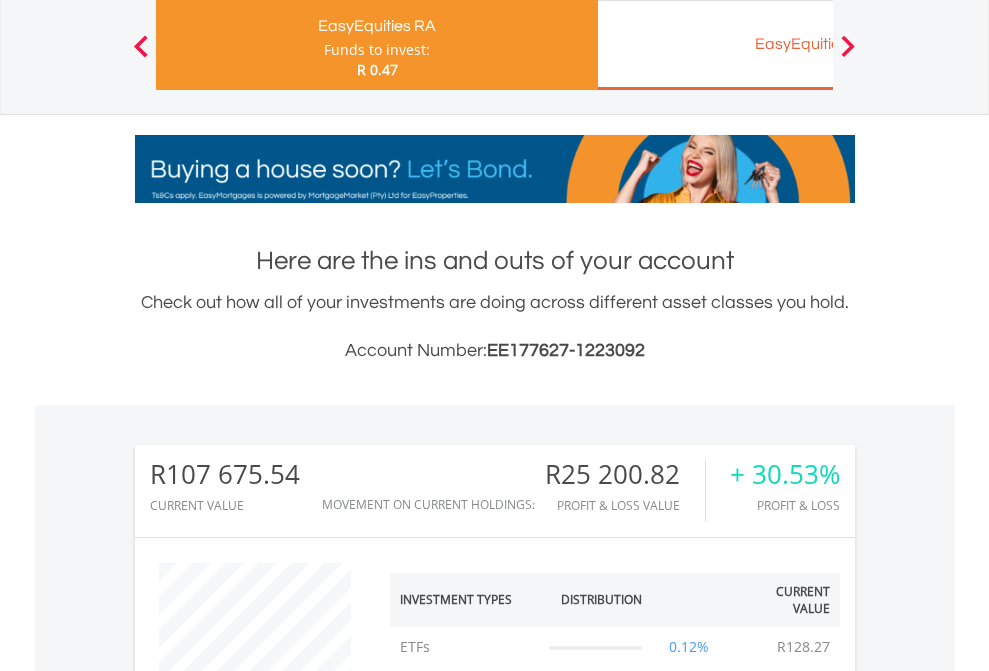 click on "EasyEquities EUR" at bounding box center (818, 44) 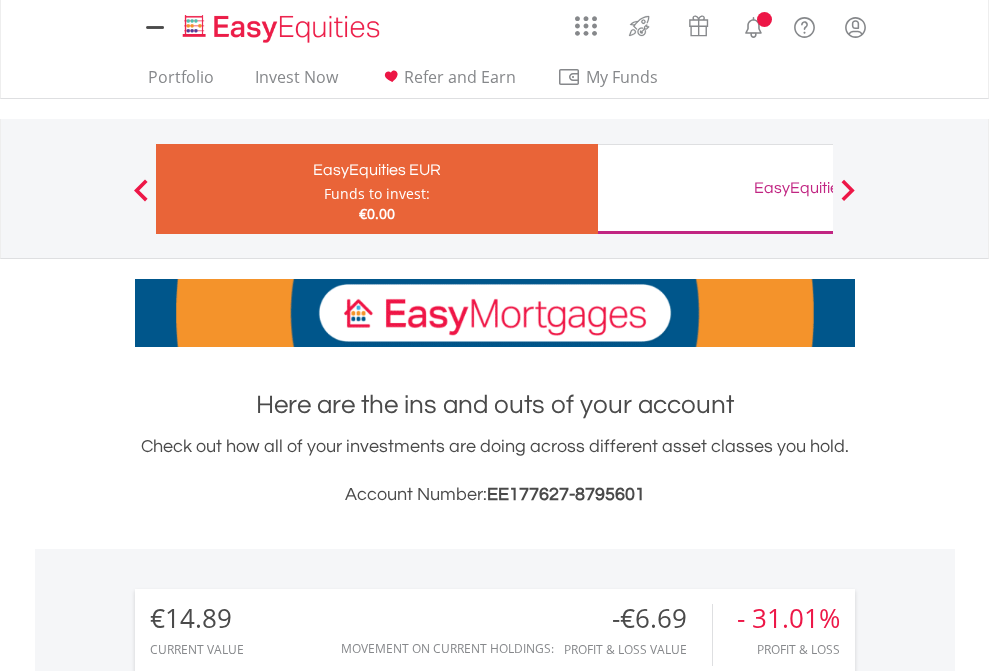 scroll, scrollTop: 0, scrollLeft: 0, axis: both 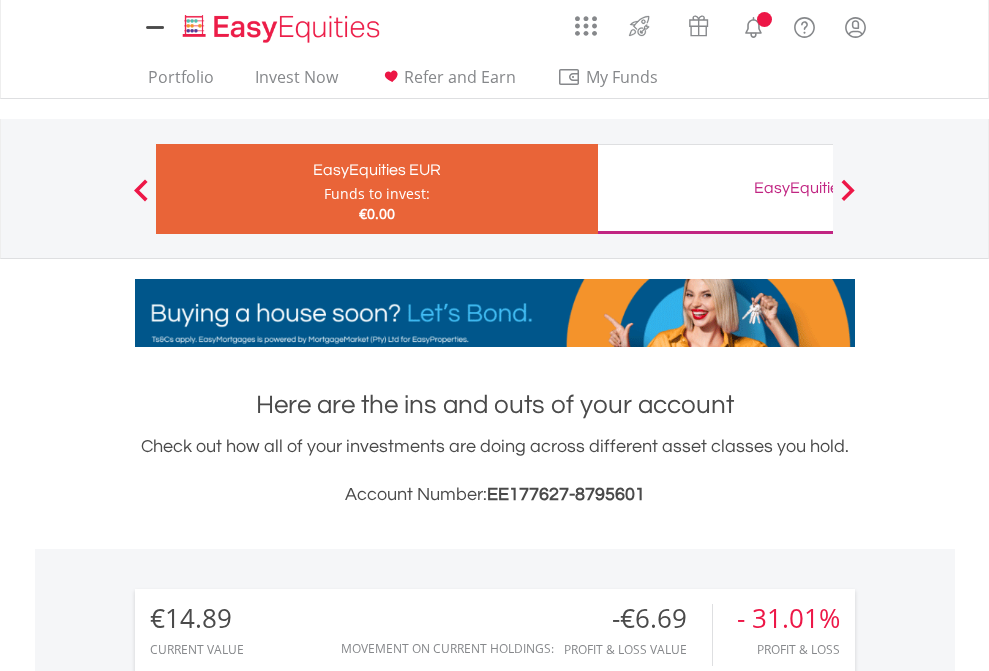click on "All Holdings" at bounding box center [268, 1466] 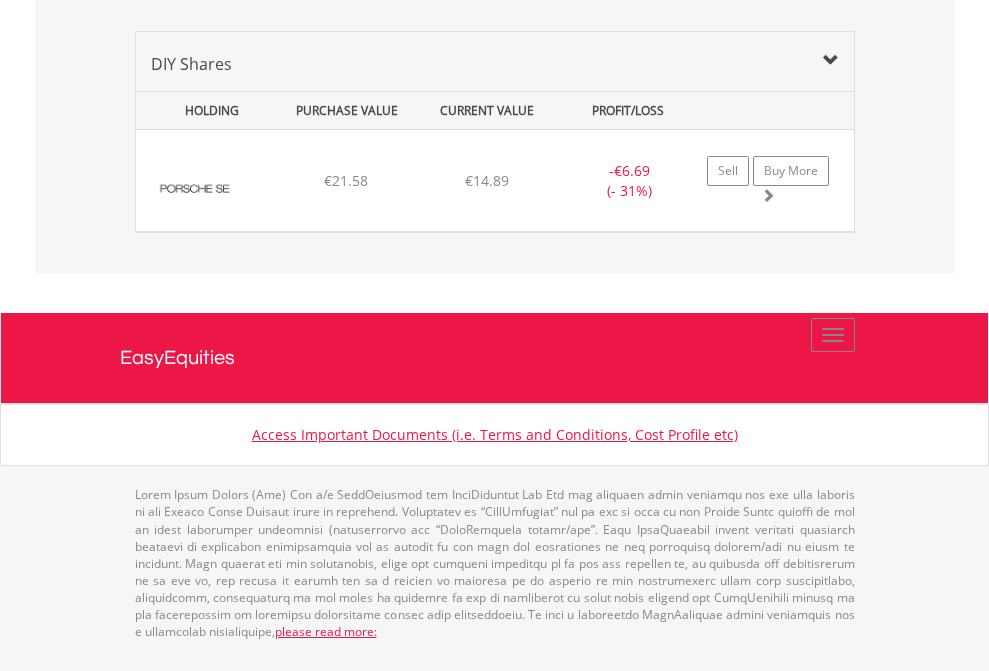 click on "EasyEquities GBP" at bounding box center (818, -1339) 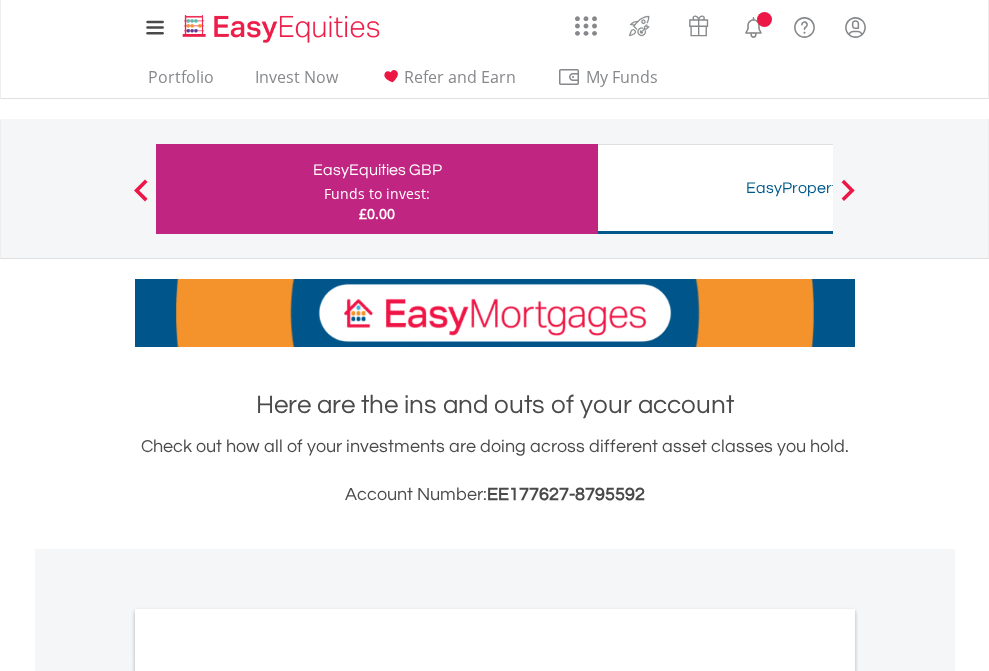 scroll, scrollTop: 1202, scrollLeft: 0, axis: vertical 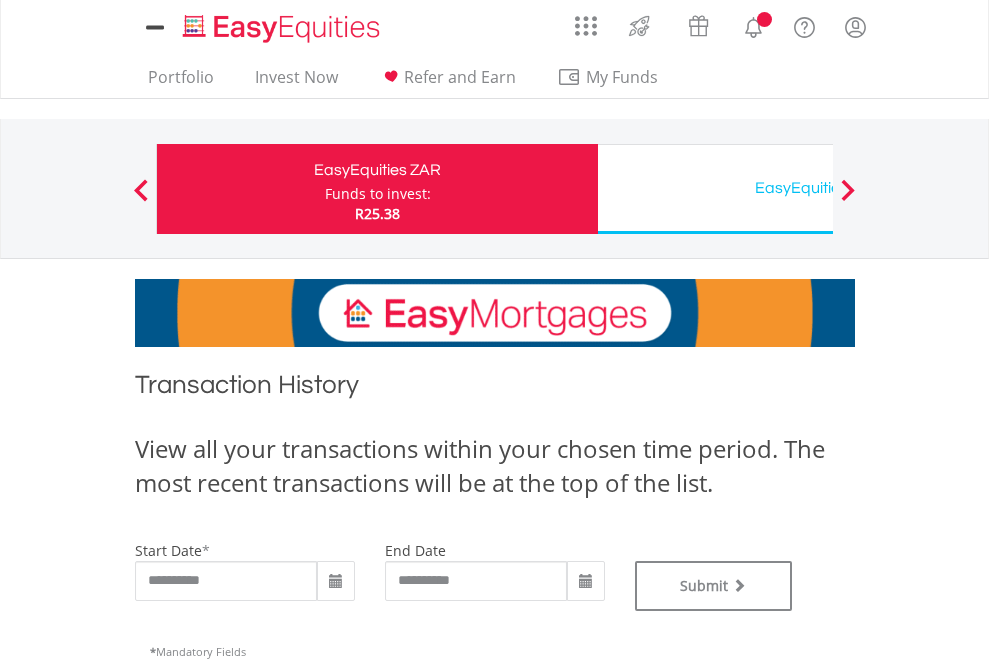 type on "**********" 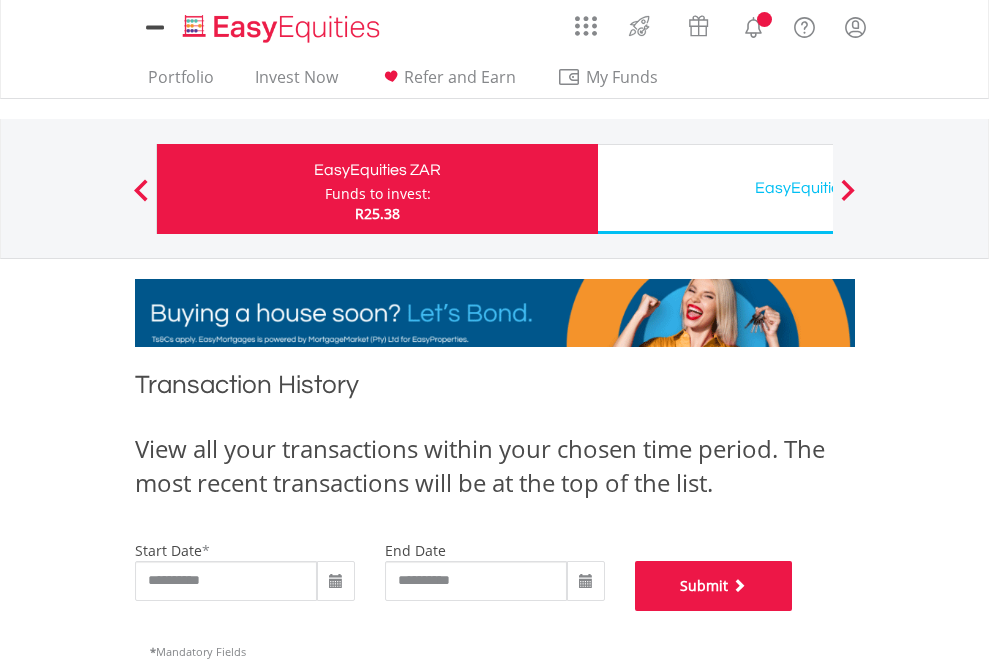 click on "Submit" at bounding box center (714, 586) 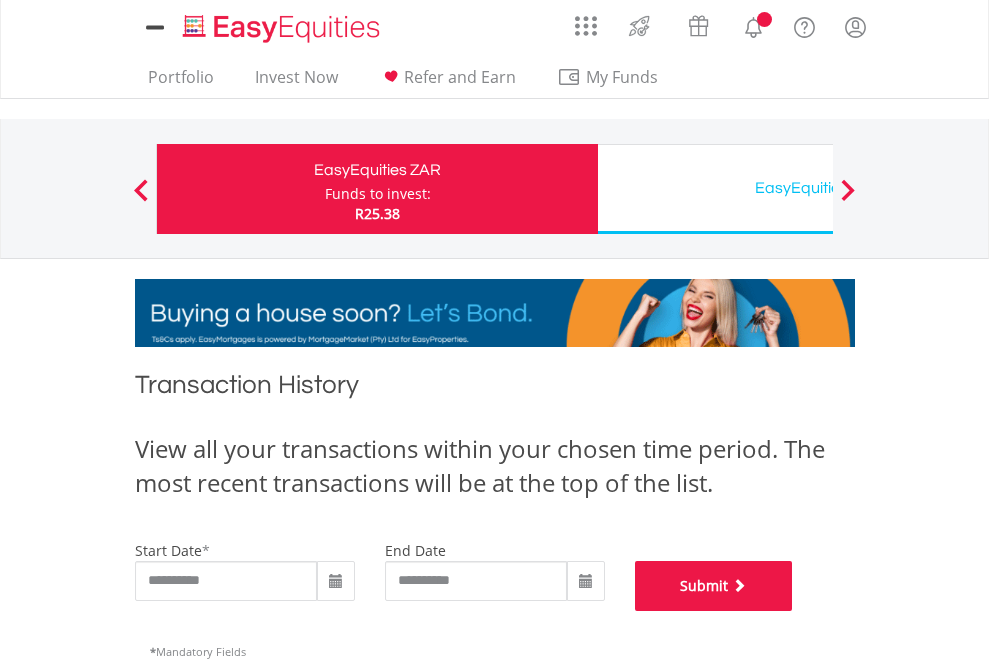 scroll, scrollTop: 811, scrollLeft: 0, axis: vertical 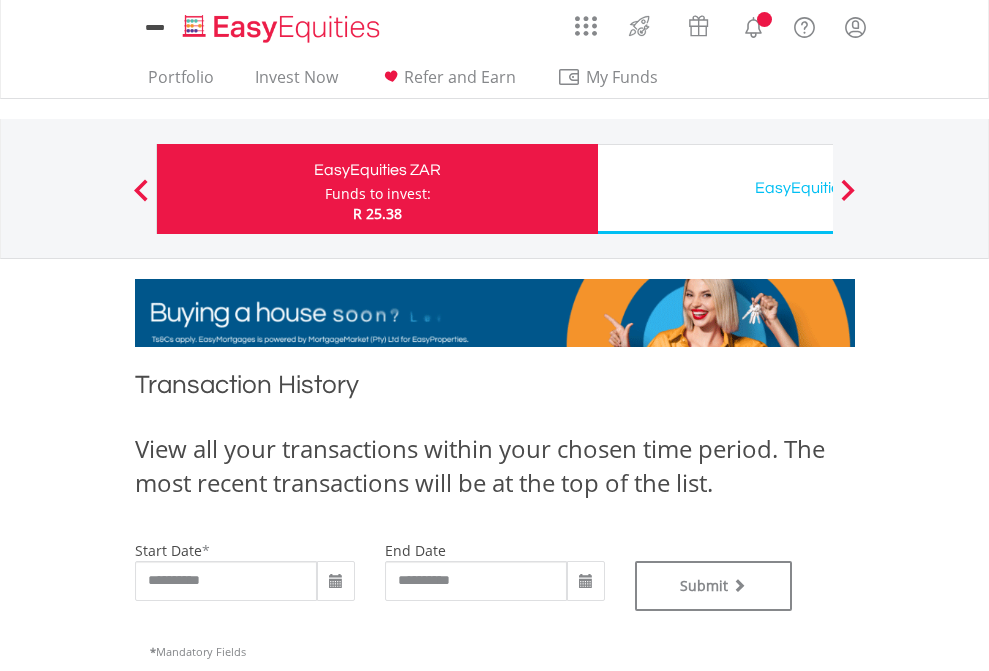 click on "EasyEquities USD" at bounding box center (818, 188) 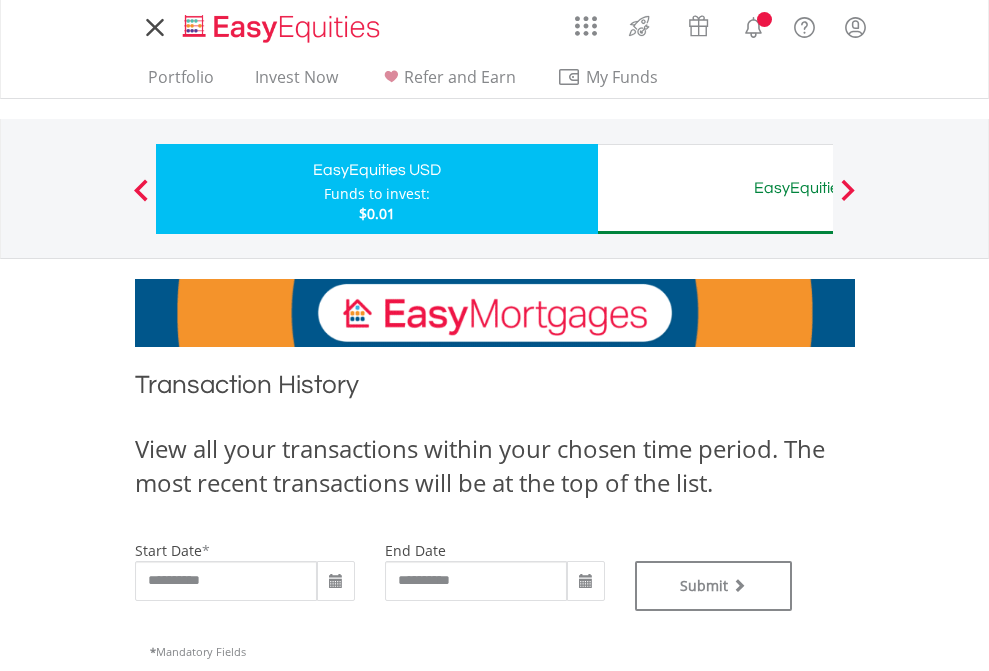 scroll, scrollTop: 0, scrollLeft: 0, axis: both 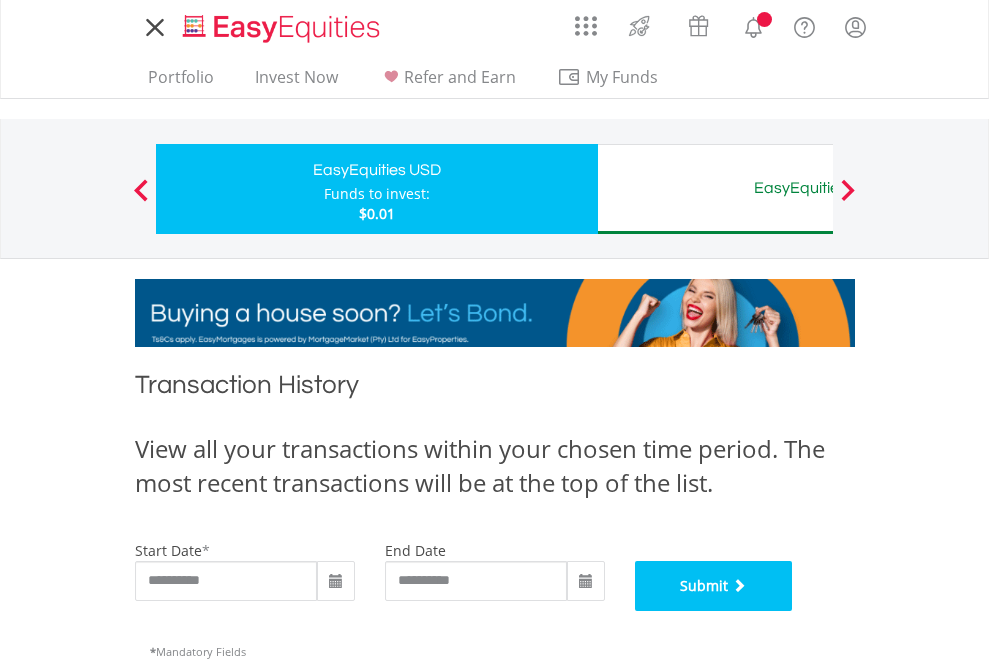 click on "Submit" at bounding box center [714, 586] 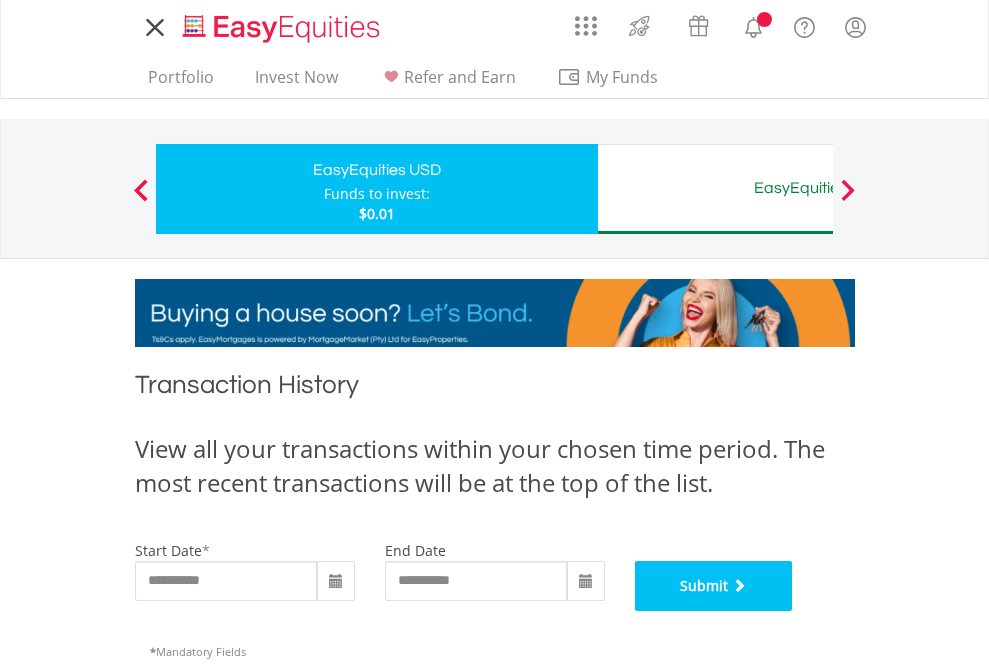 scroll, scrollTop: 811, scrollLeft: 0, axis: vertical 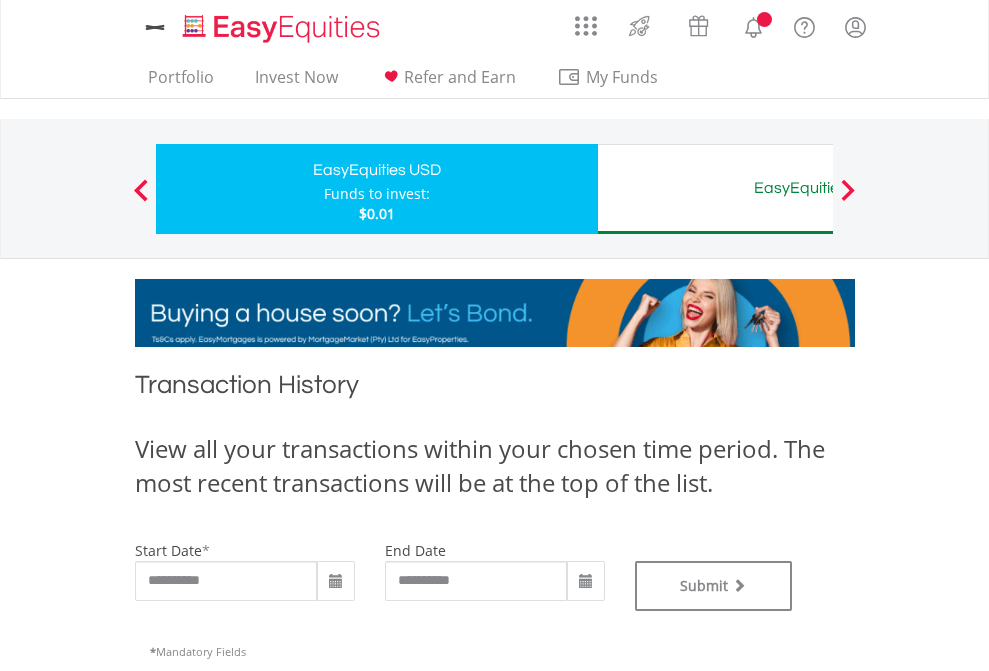 click on "EasyEquities AUD" at bounding box center [818, 188] 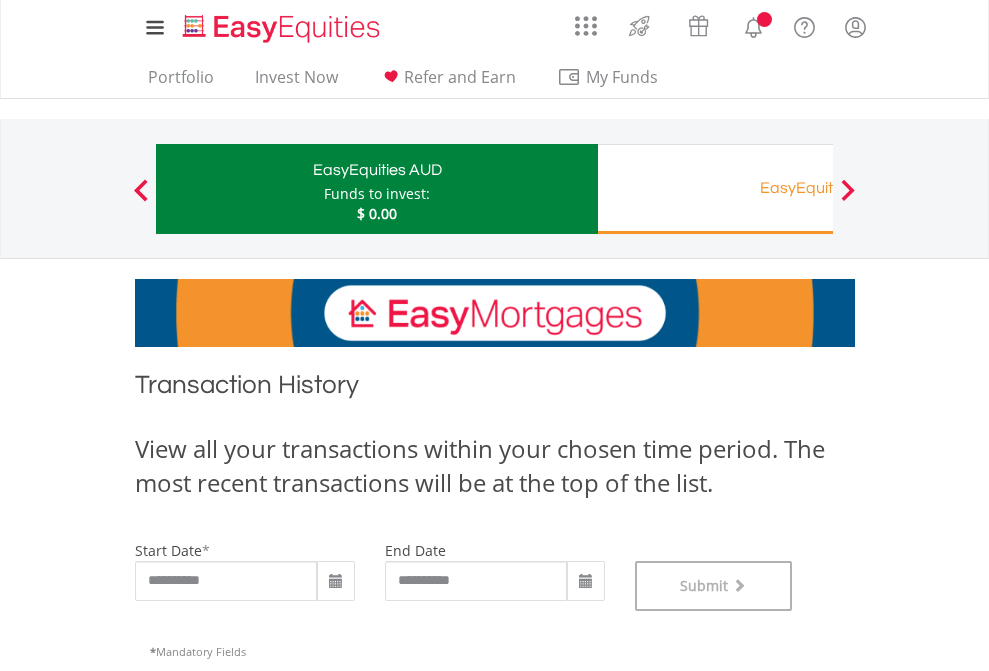 scroll, scrollTop: 811, scrollLeft: 0, axis: vertical 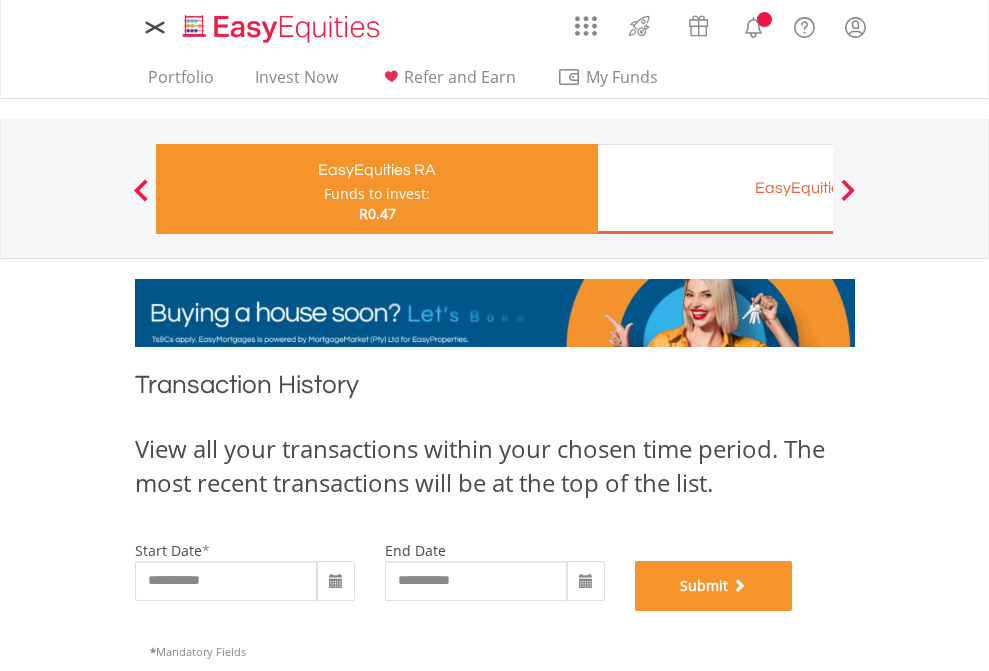 click on "Submit" at bounding box center (714, 586) 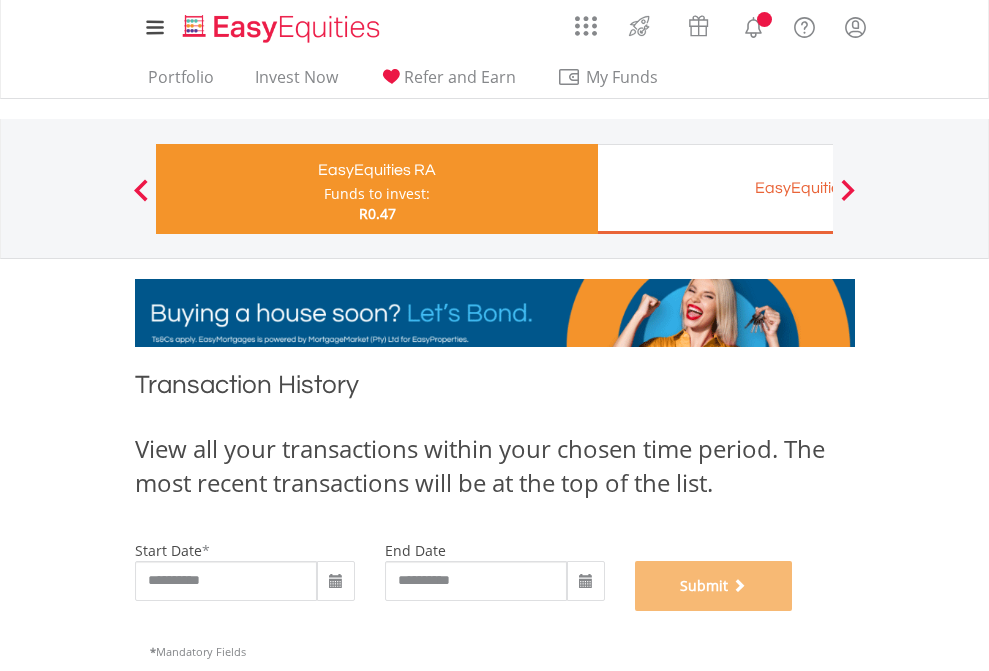 scroll, scrollTop: 811, scrollLeft: 0, axis: vertical 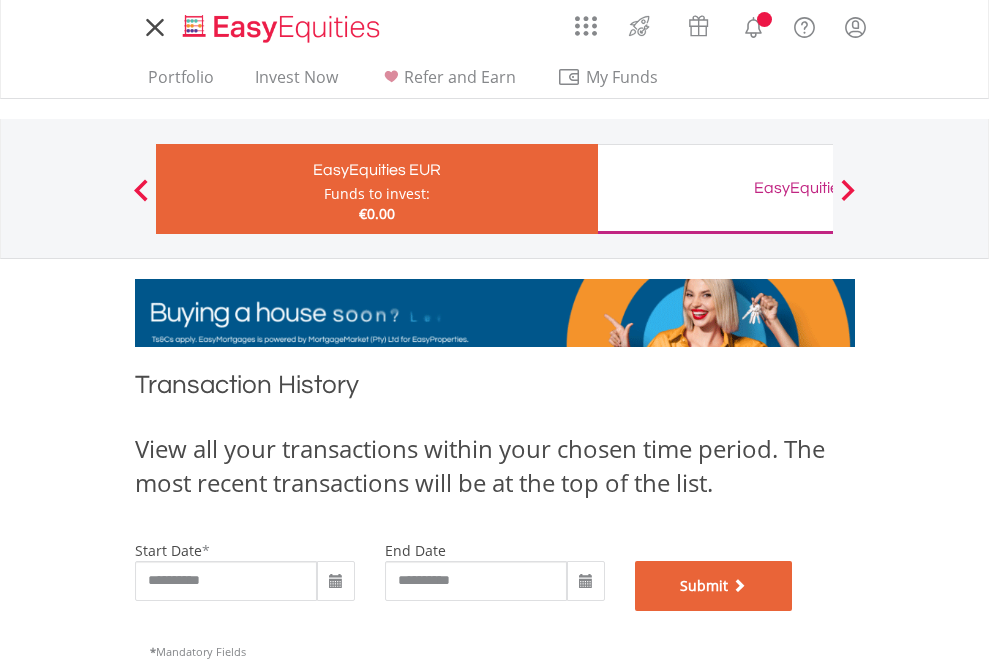 click on "Submit" at bounding box center [714, 586] 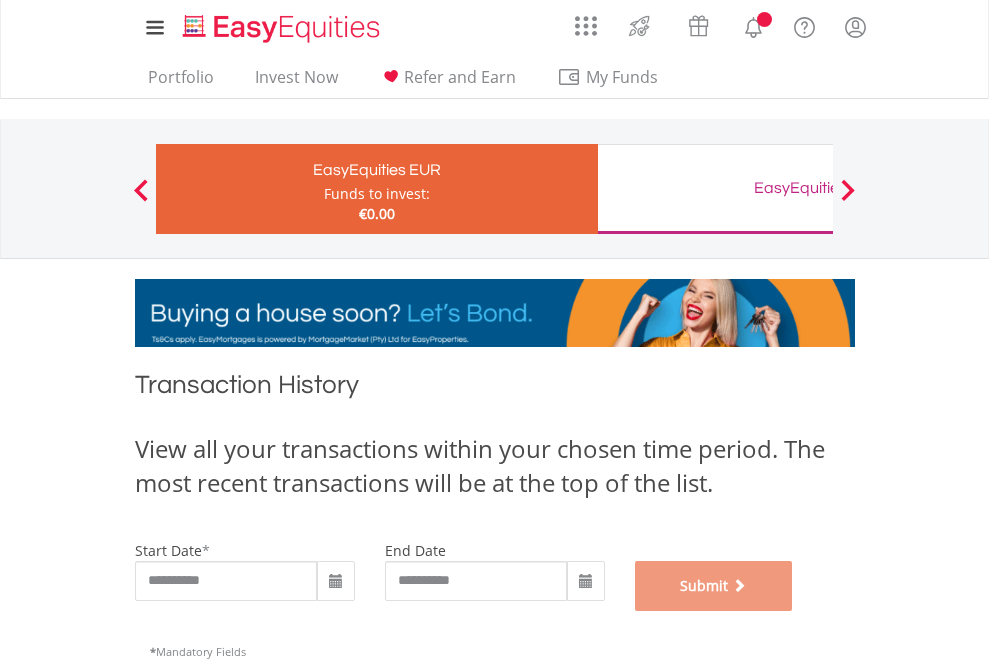 scroll, scrollTop: 811, scrollLeft: 0, axis: vertical 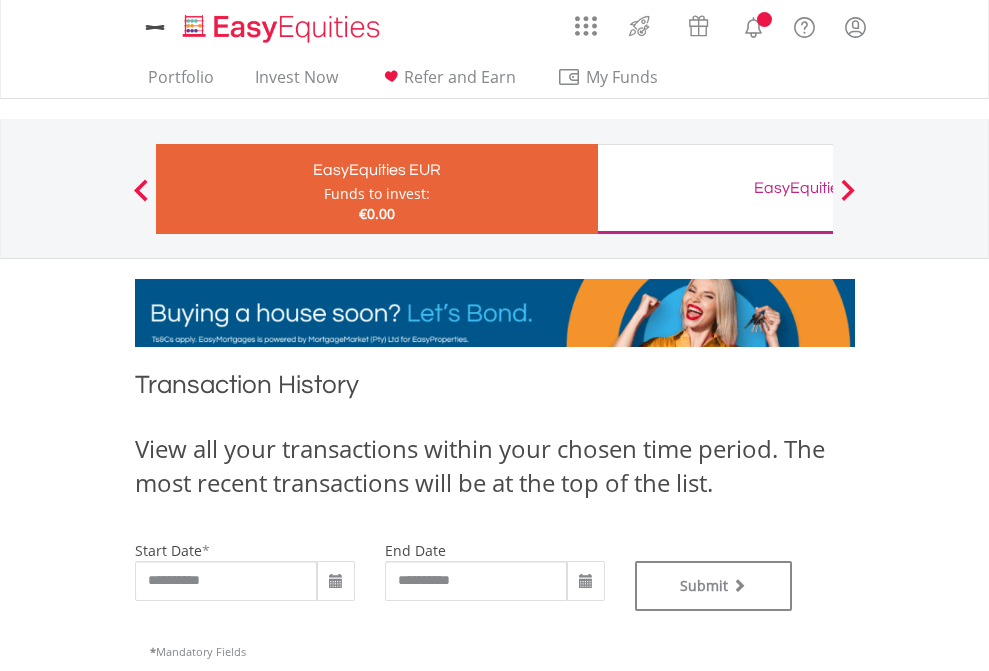 click on "EasyEquities GBP" at bounding box center [818, 188] 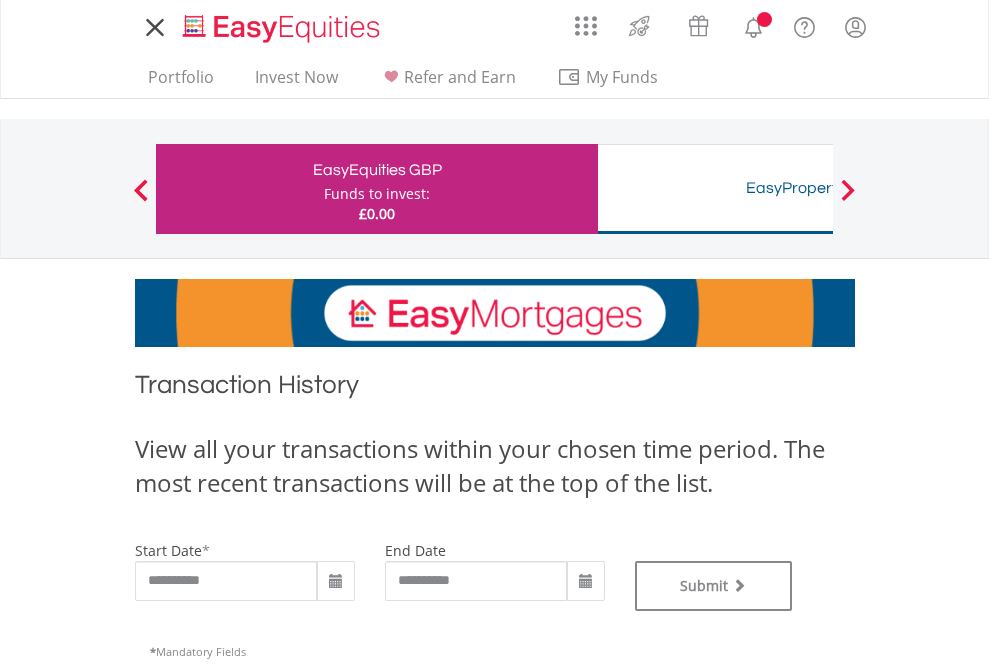 scroll, scrollTop: 0, scrollLeft: 0, axis: both 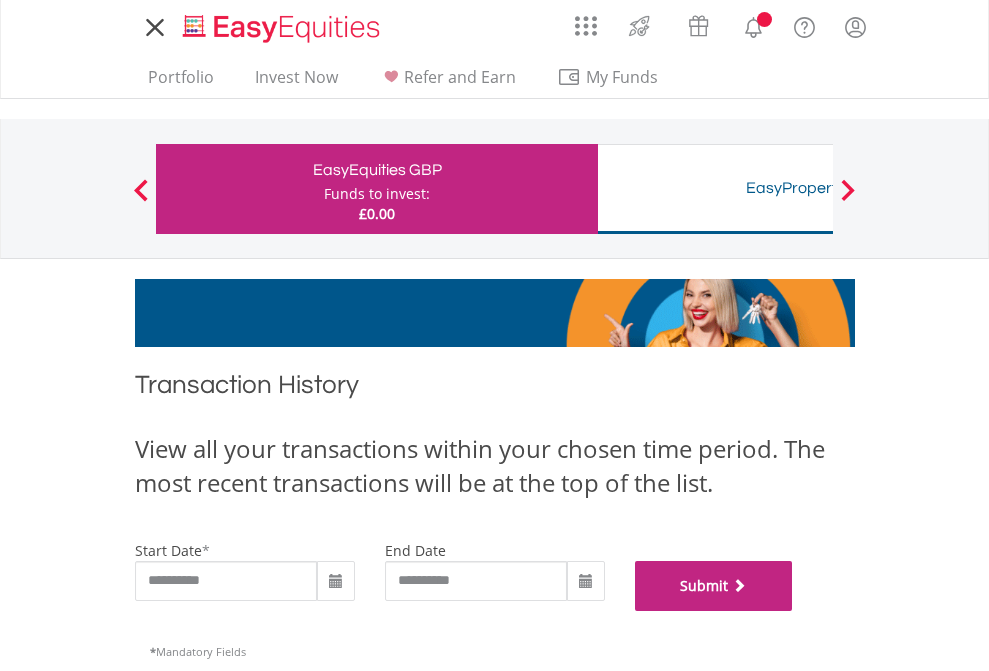 click on "Submit" at bounding box center [714, 586] 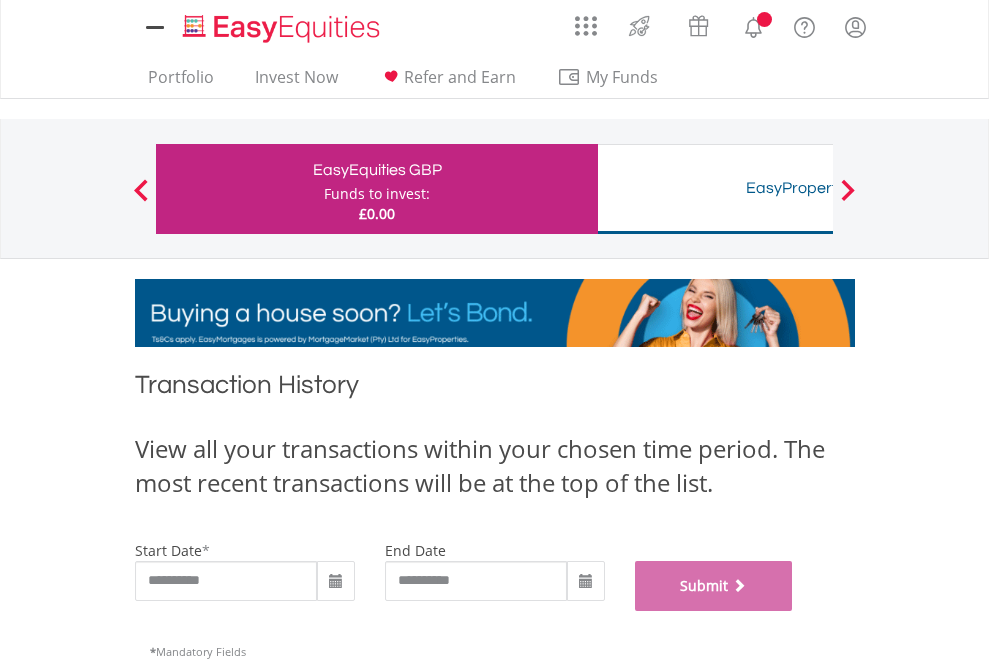 scroll, scrollTop: 811, scrollLeft: 0, axis: vertical 